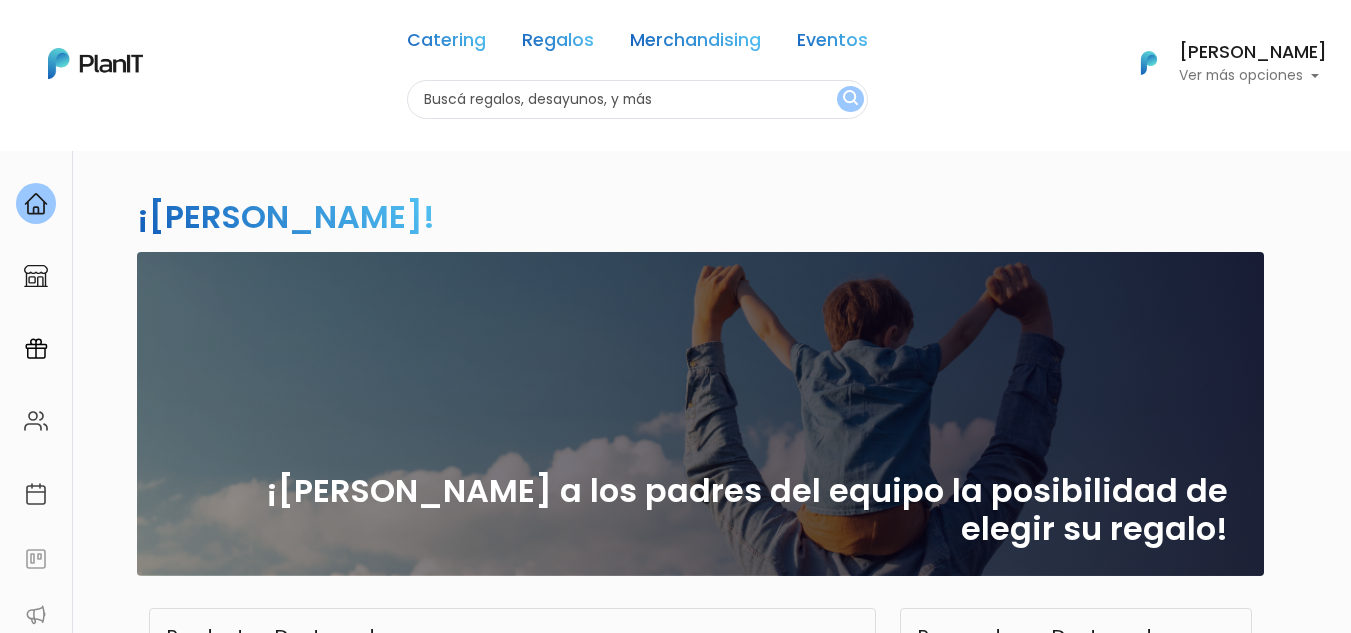 scroll, scrollTop: 0, scrollLeft: 0, axis: both 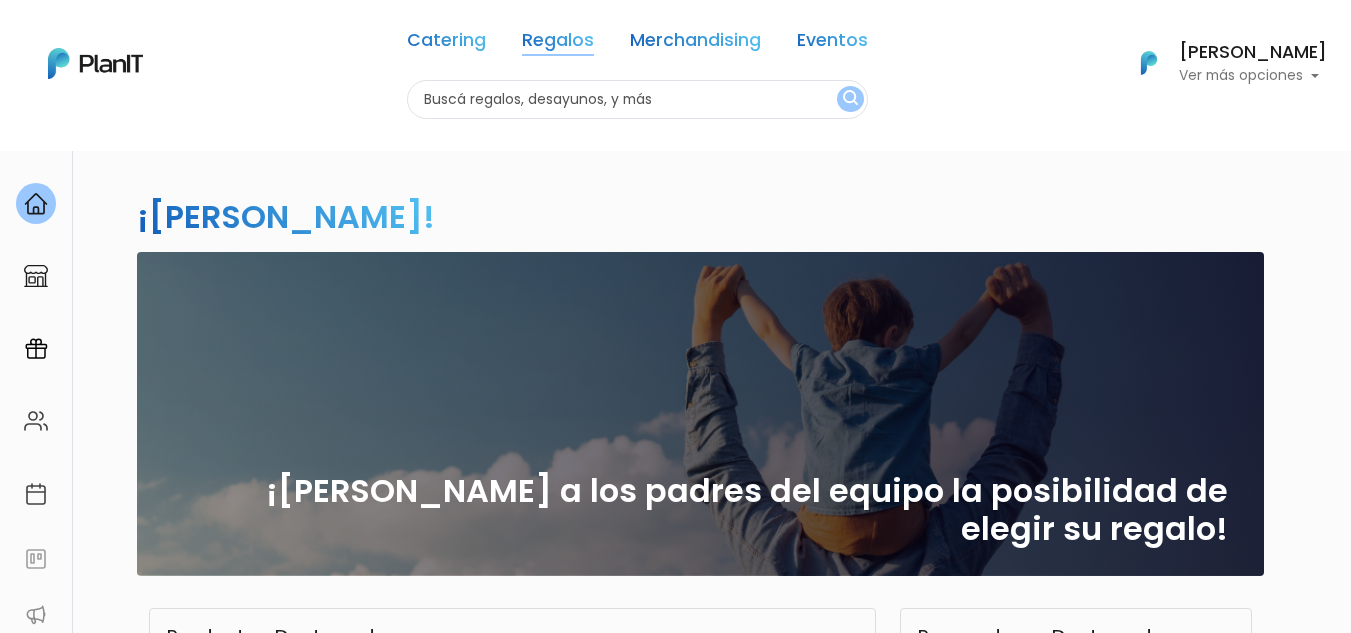 click on "Regalos" at bounding box center [558, 44] 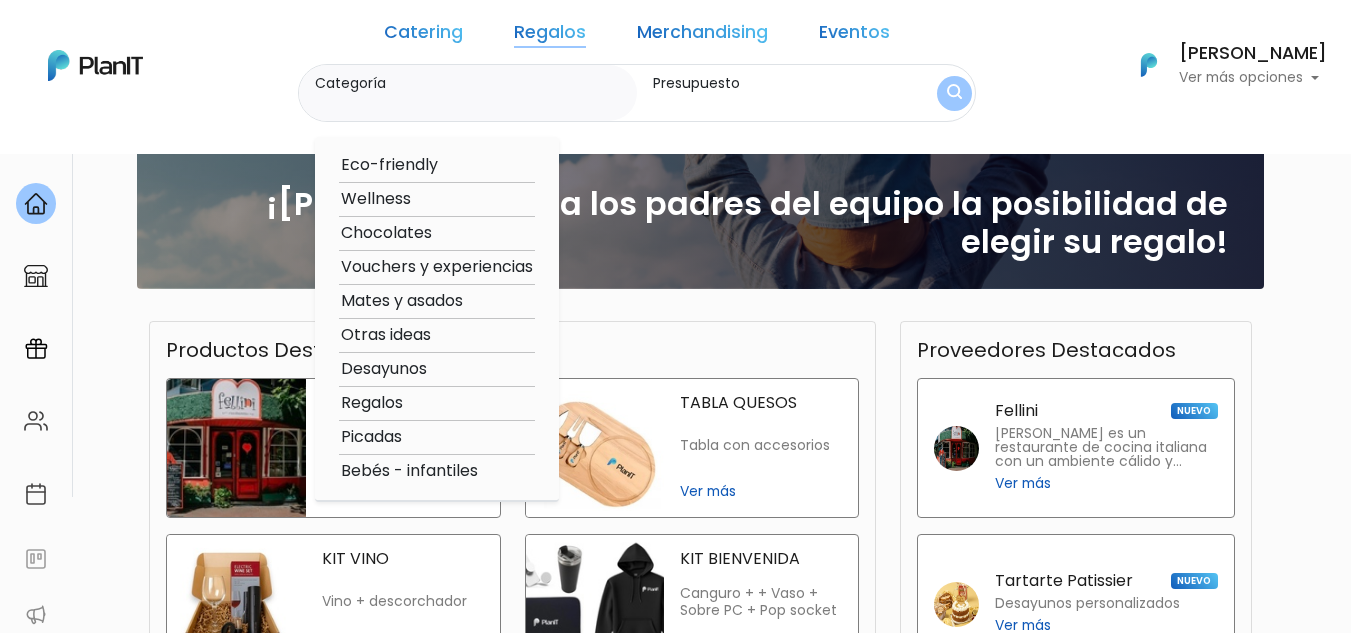 scroll, scrollTop: 407, scrollLeft: 0, axis: vertical 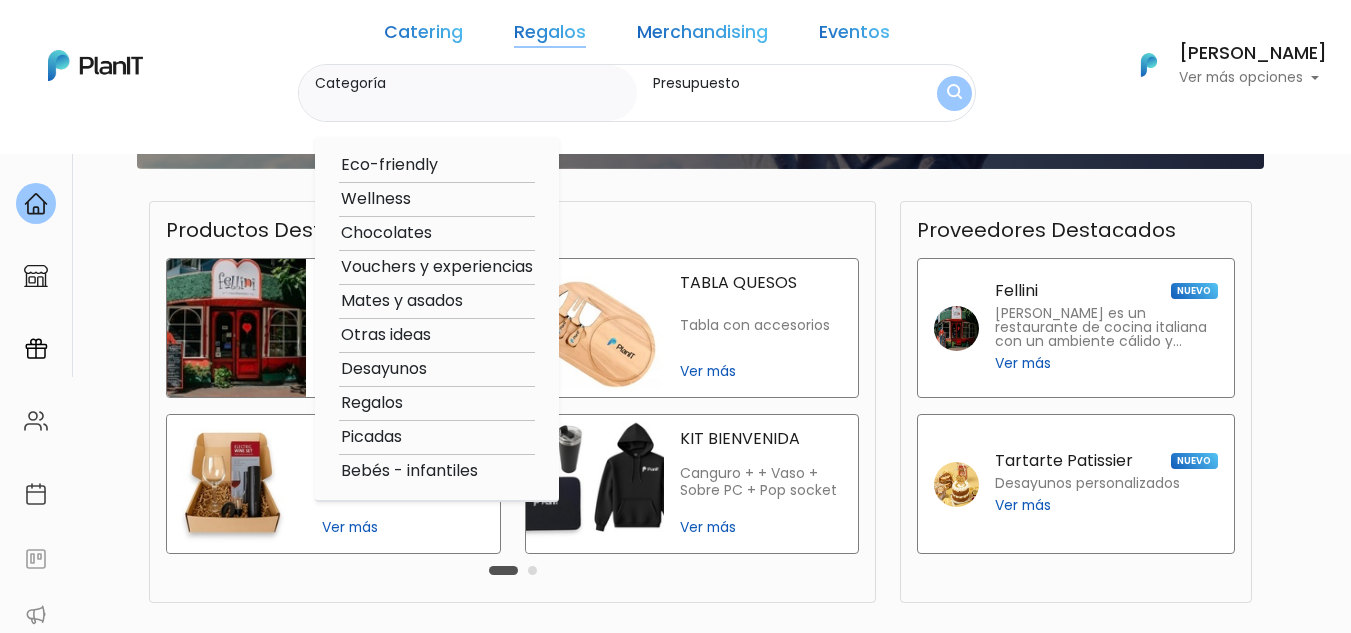 click on "Categoría" at bounding box center [472, 83] 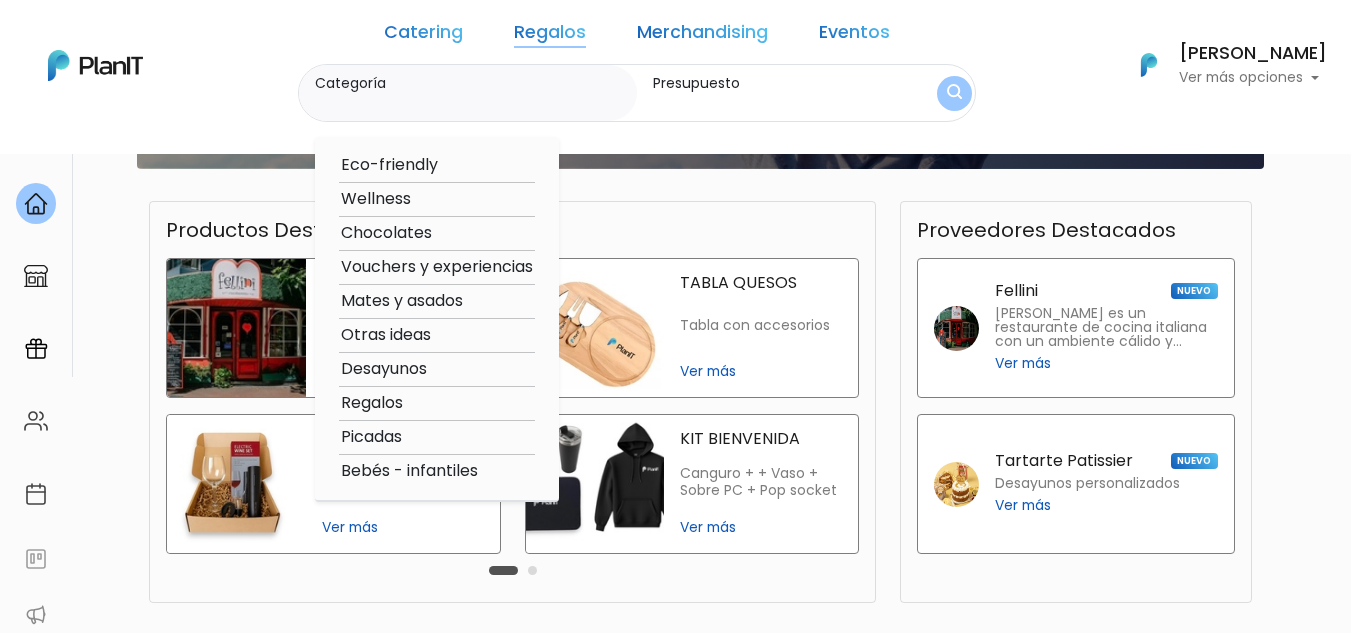 scroll, scrollTop: 577, scrollLeft: 0, axis: vertical 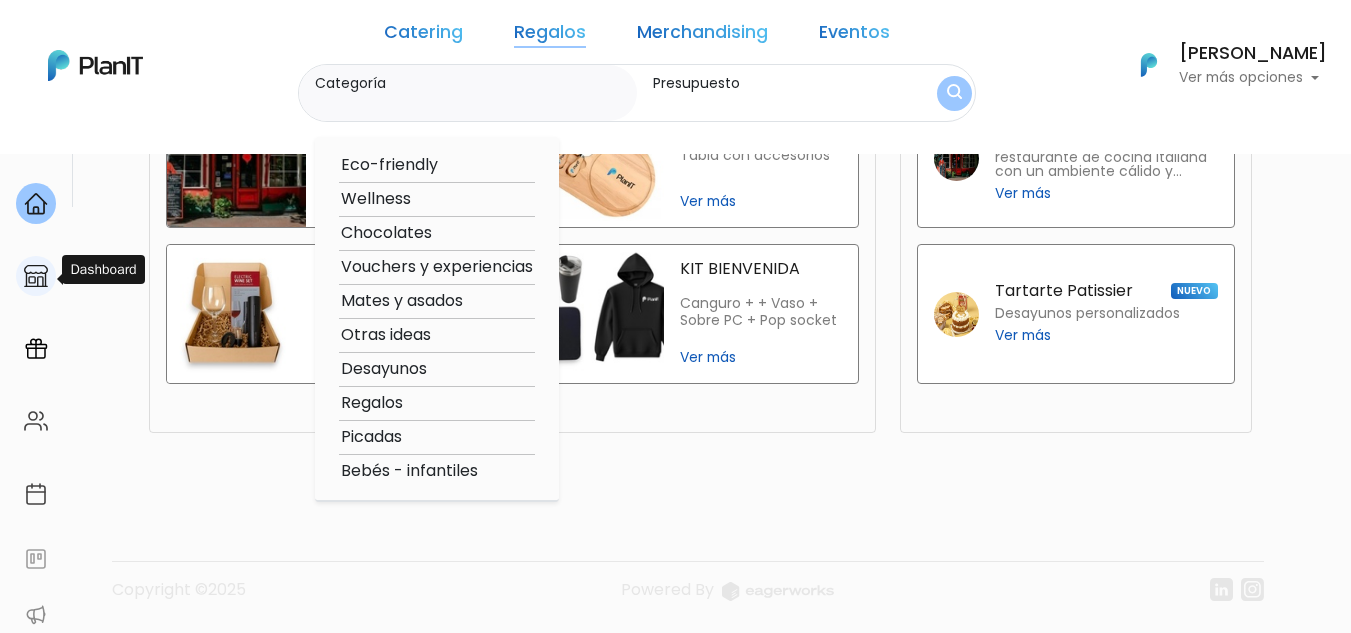 click at bounding box center (36, 276) 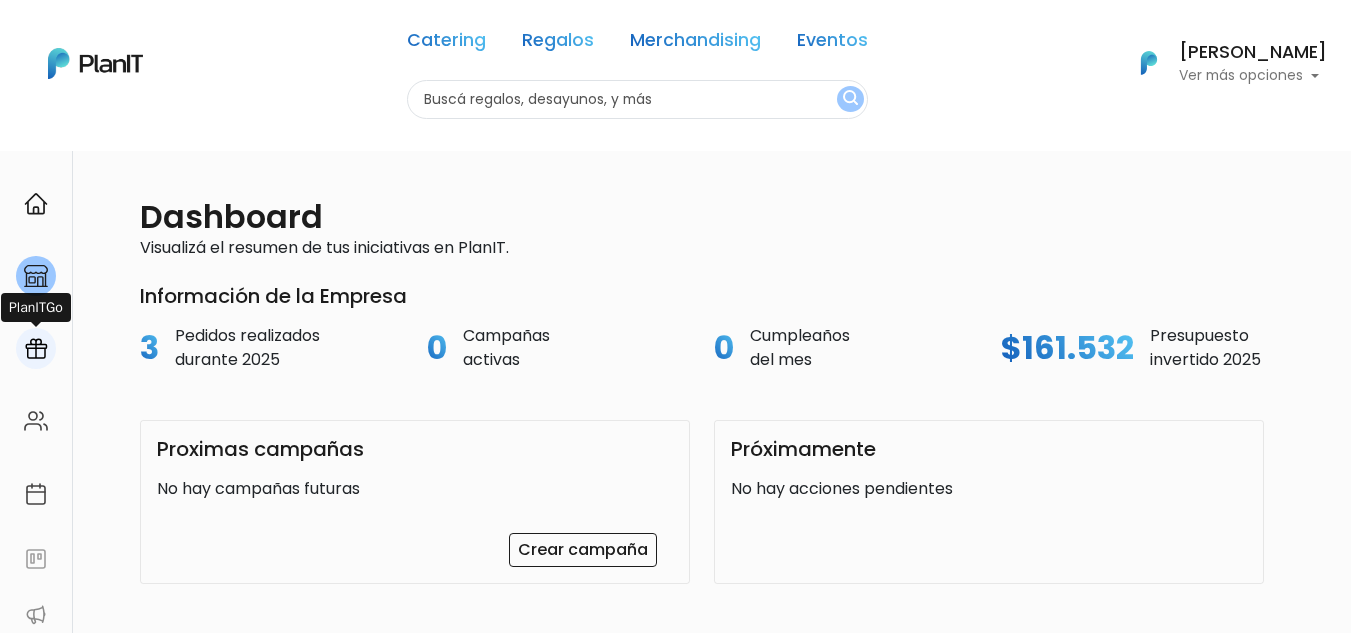 scroll, scrollTop: 0, scrollLeft: 0, axis: both 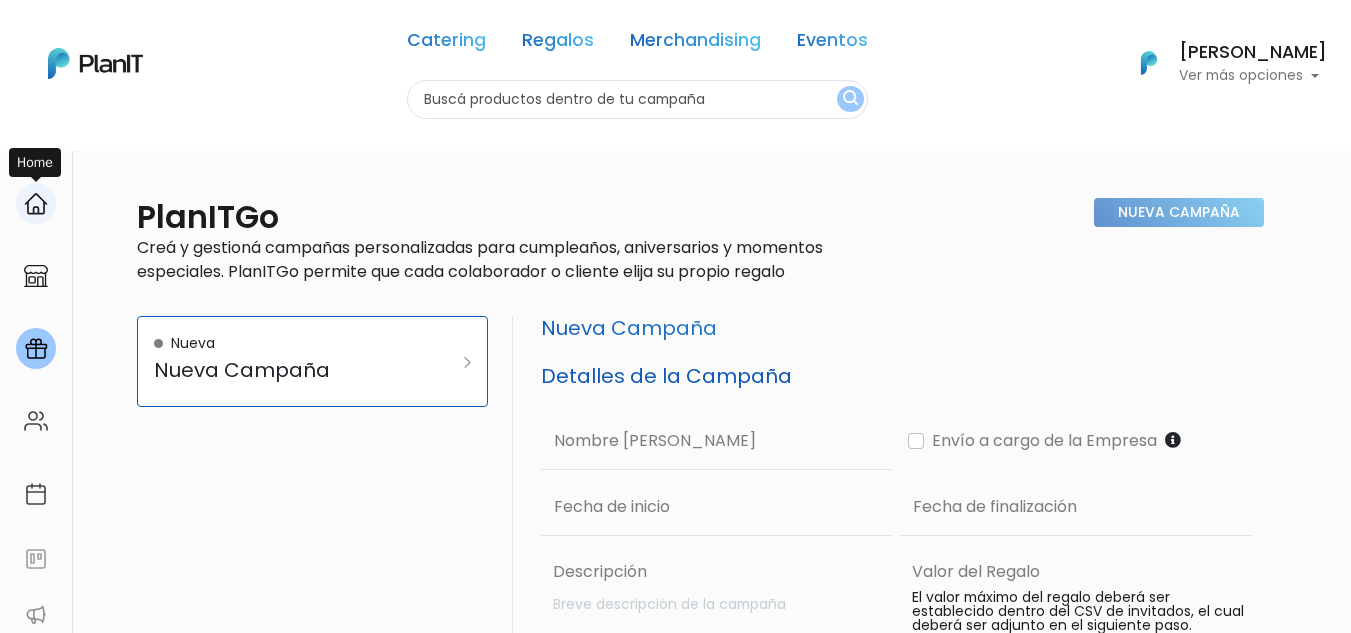 click at bounding box center (36, 204) 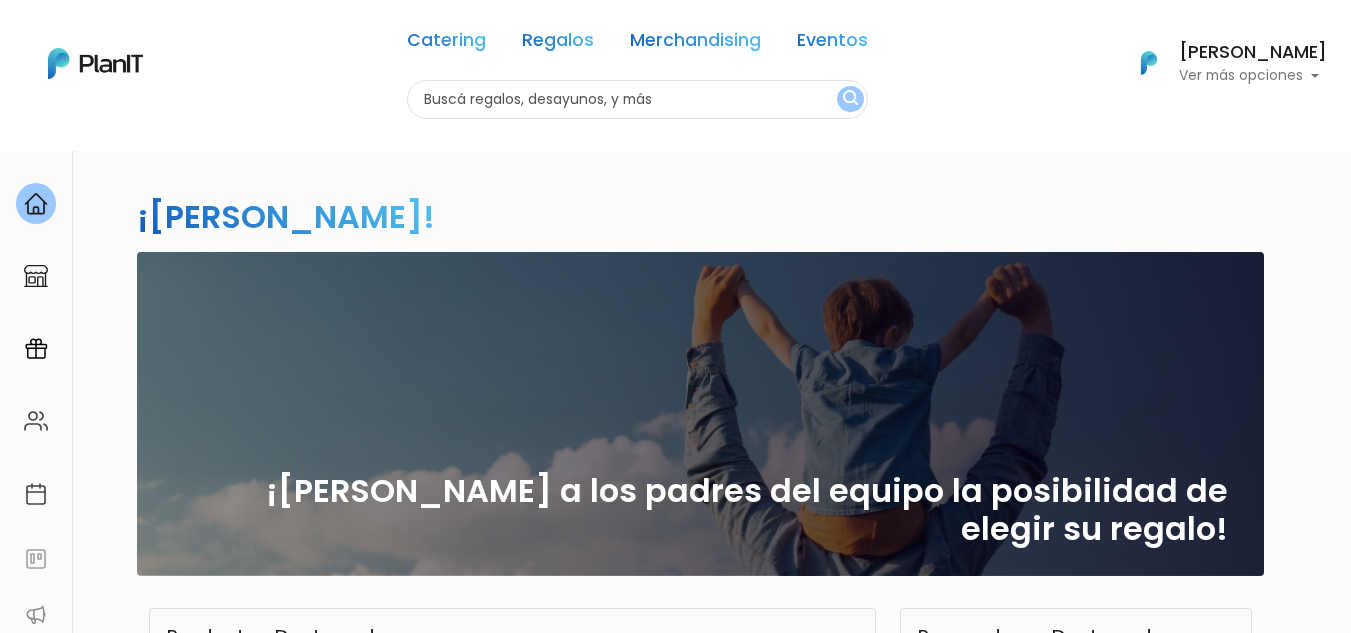 scroll, scrollTop: 0, scrollLeft: 0, axis: both 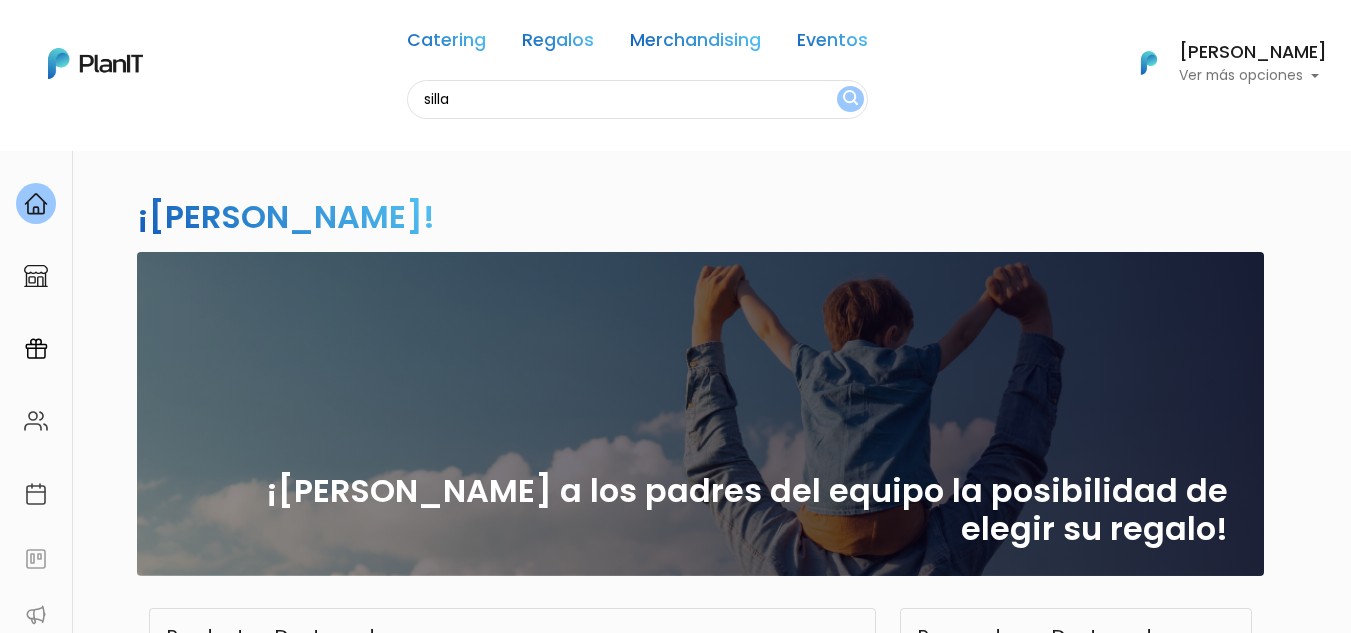 type on "silla" 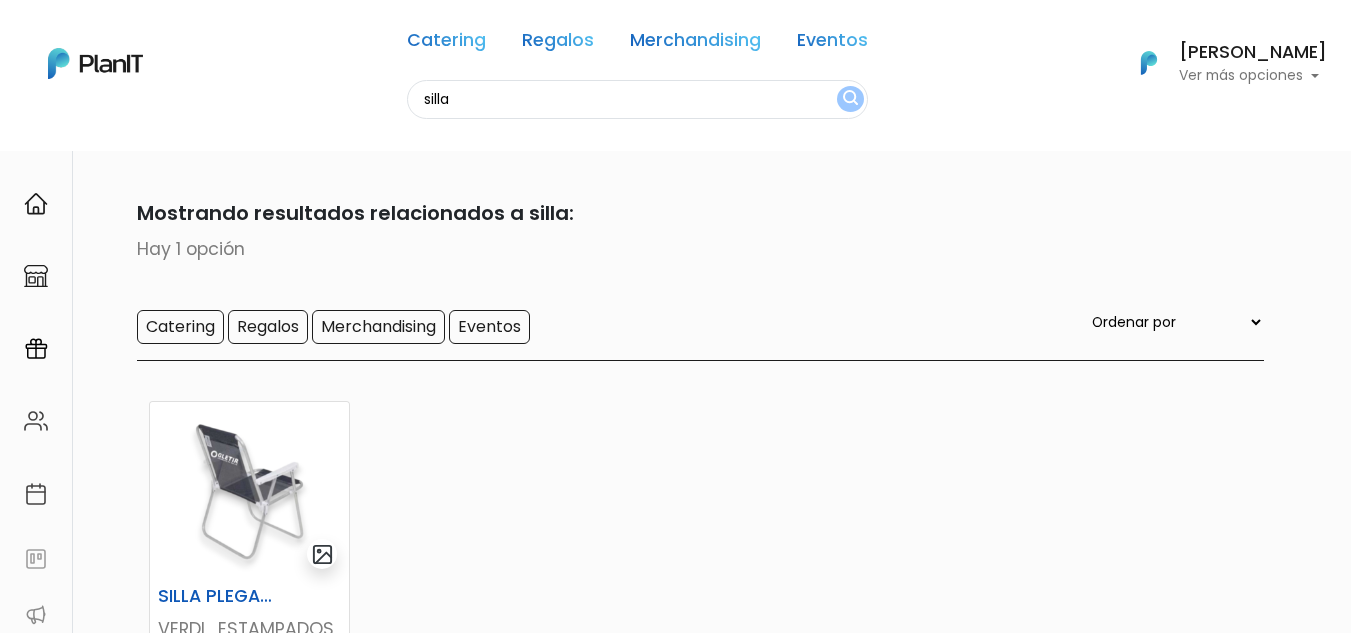 scroll, scrollTop: 0, scrollLeft: 0, axis: both 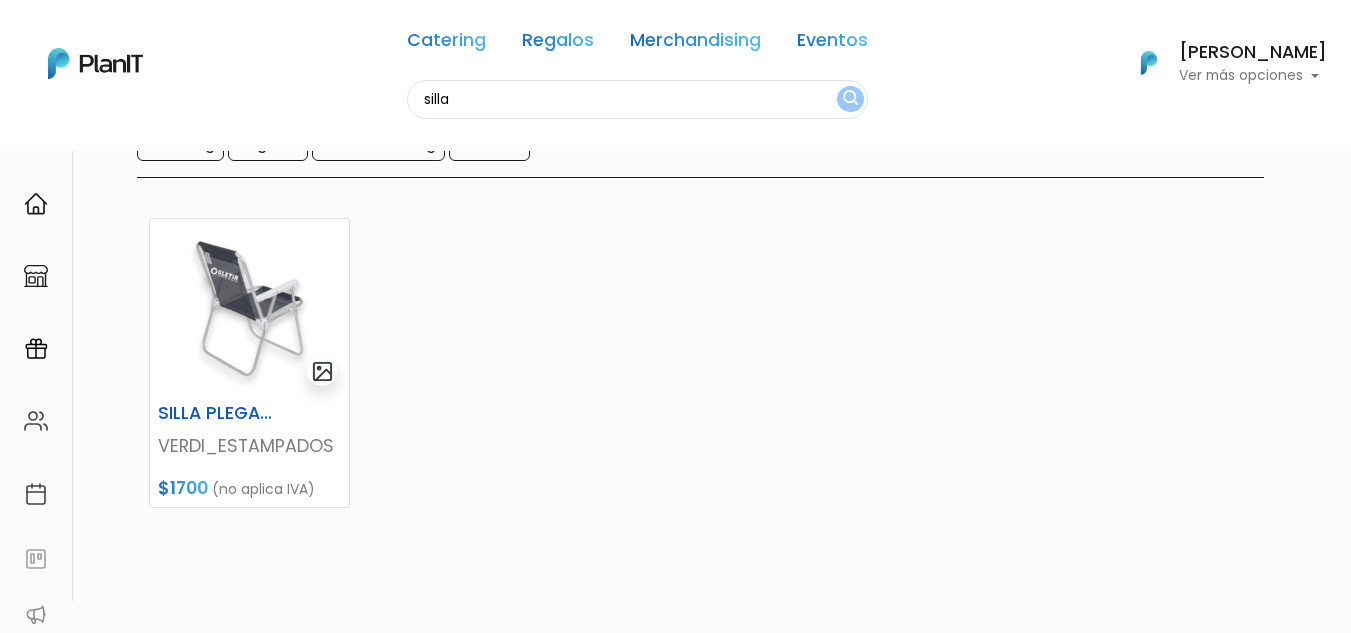 drag, startPoint x: 476, startPoint y: 113, endPoint x: 341, endPoint y: 116, distance: 135.03333 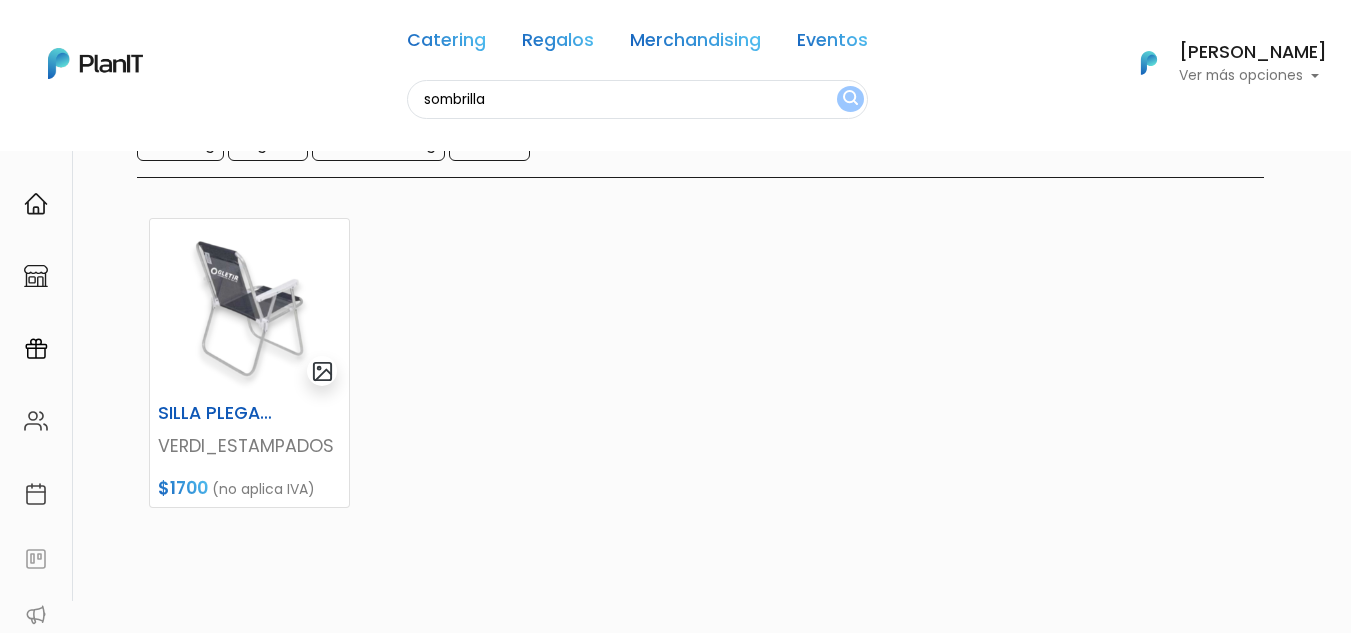 type on "sombrilla" 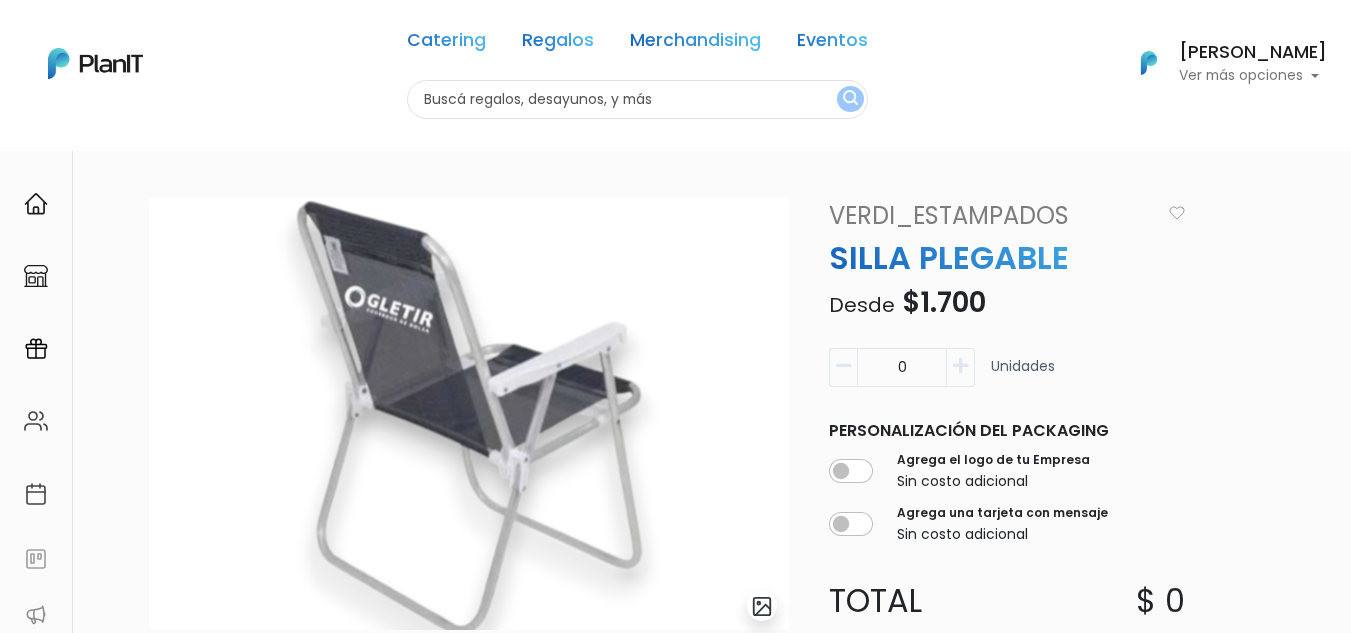 scroll, scrollTop: 0, scrollLeft: 0, axis: both 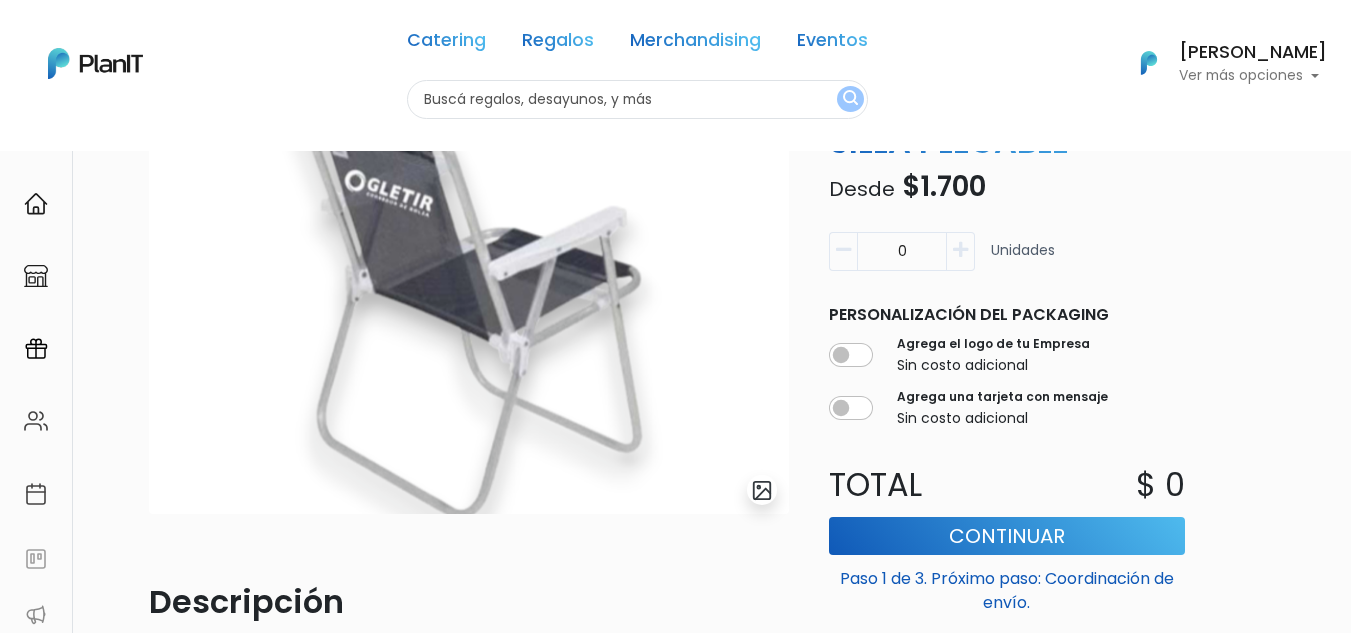 click at bounding box center (960, 250) 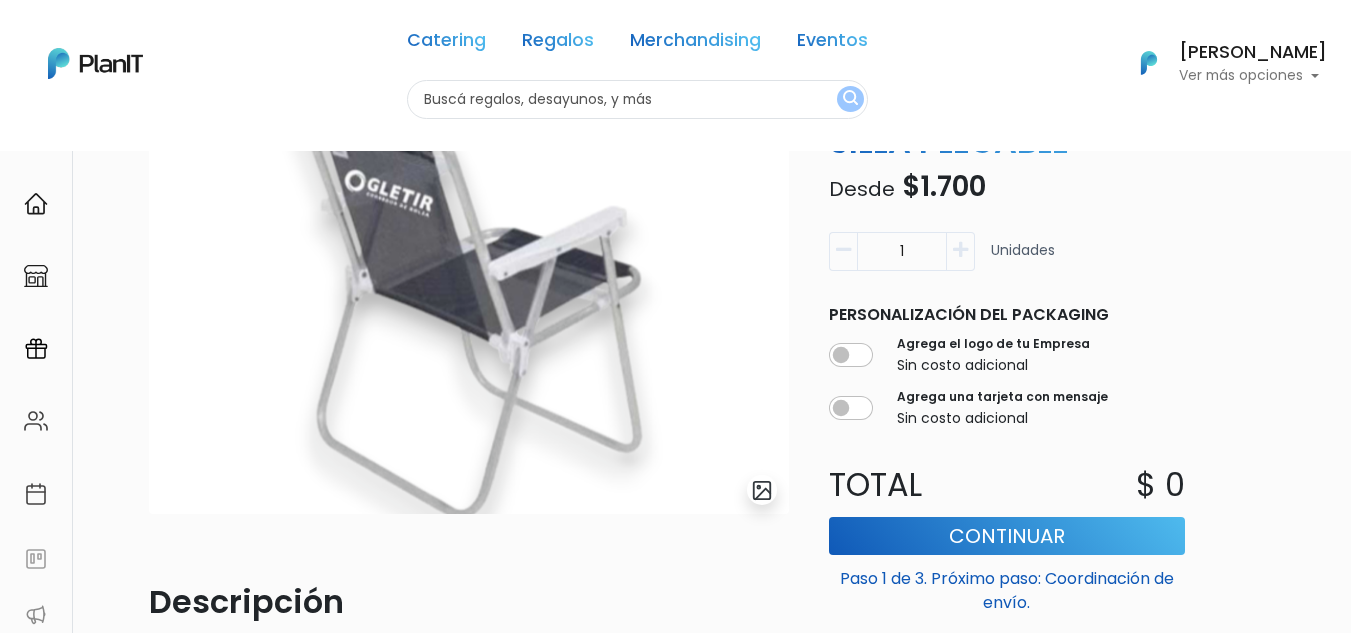 click at bounding box center (960, 250) 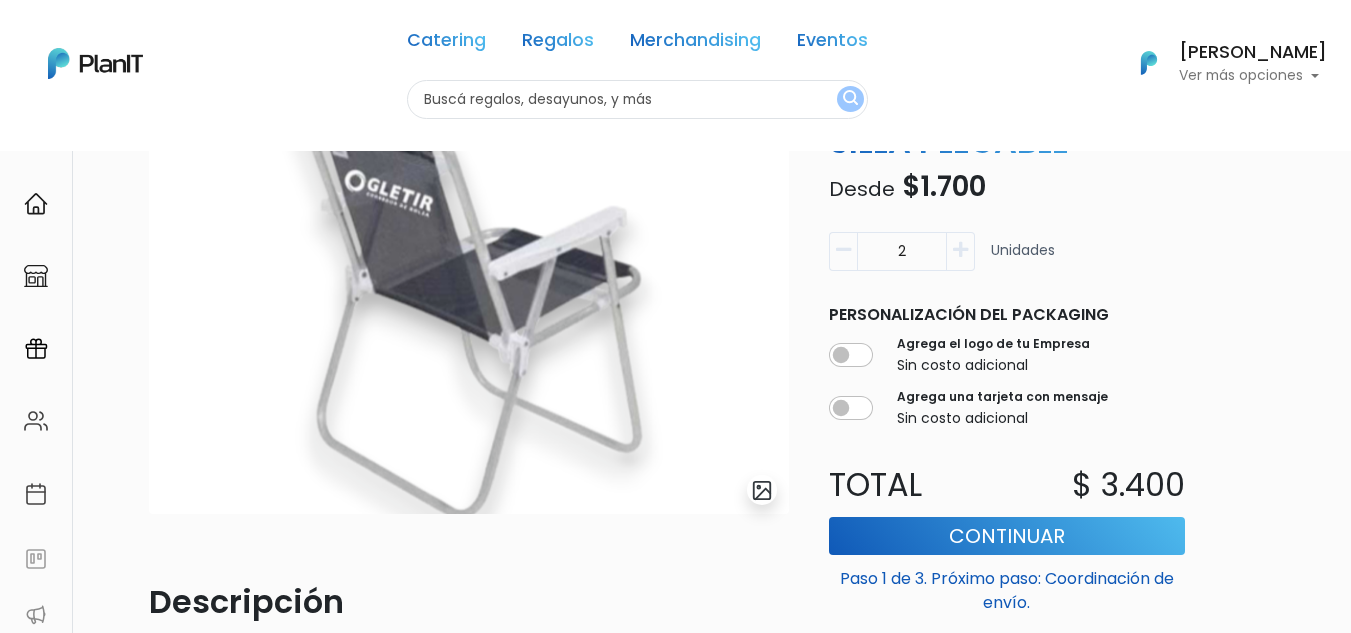 click at bounding box center [960, 250] 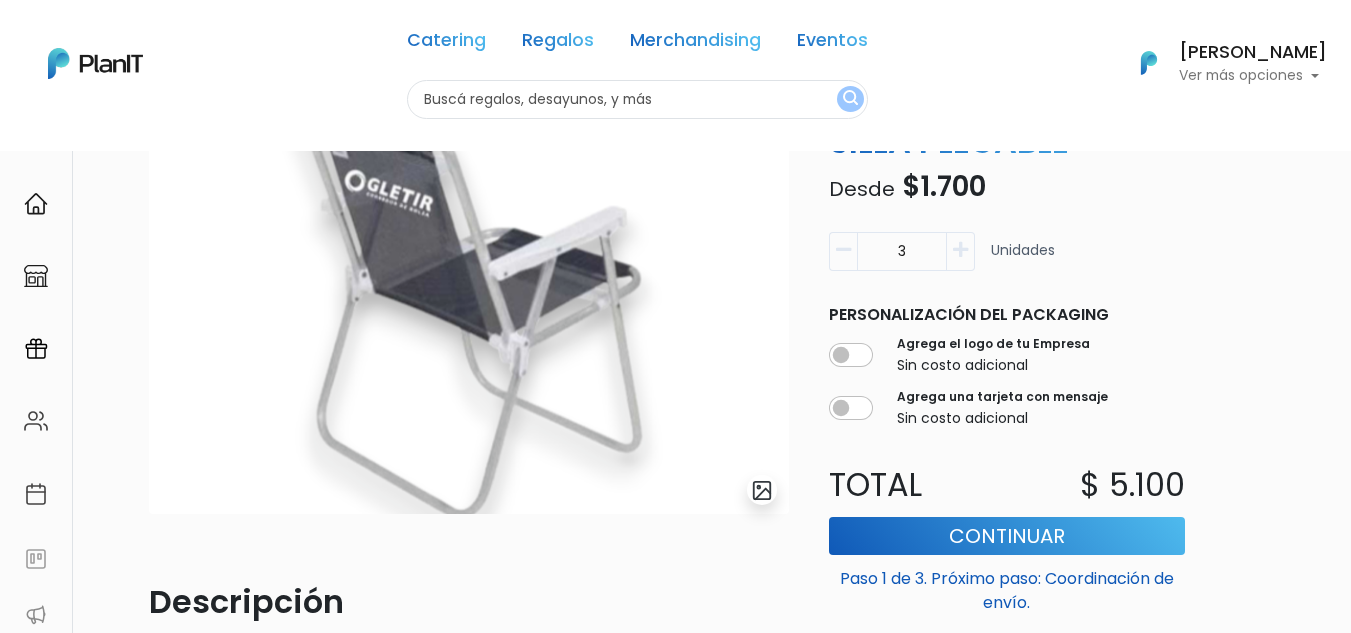 scroll, scrollTop: 381, scrollLeft: 0, axis: vertical 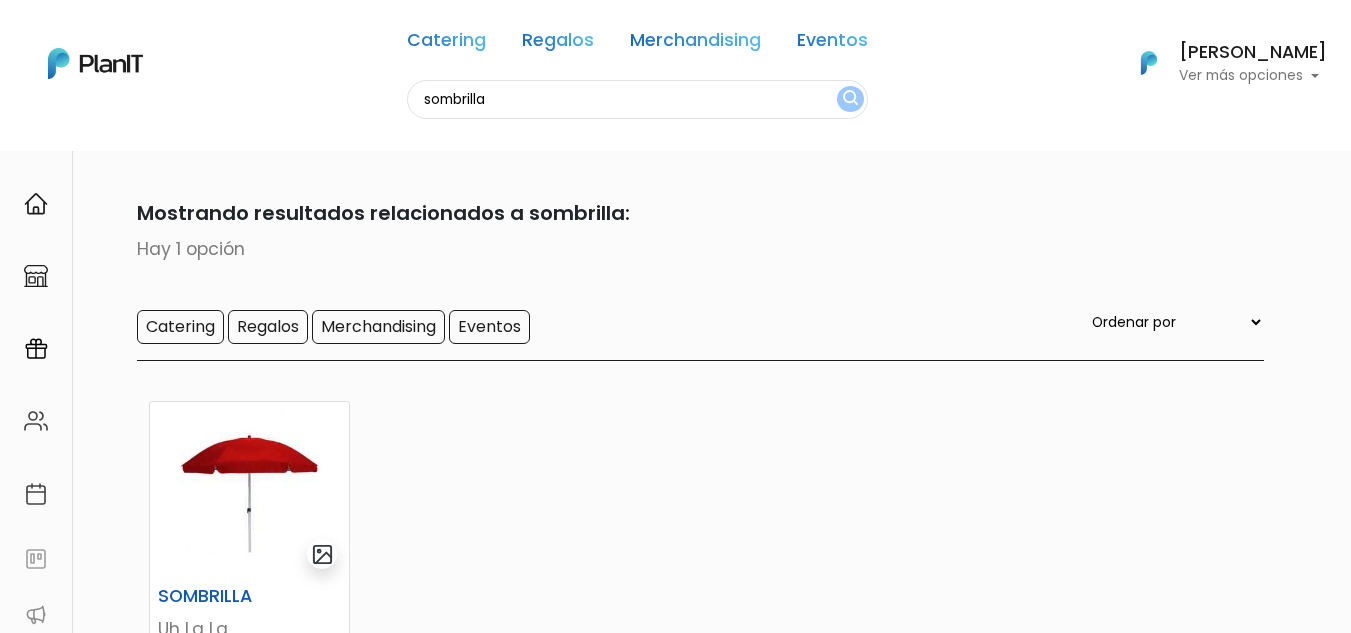 drag, startPoint x: 510, startPoint y: 95, endPoint x: 315, endPoint y: 116, distance: 196.1275 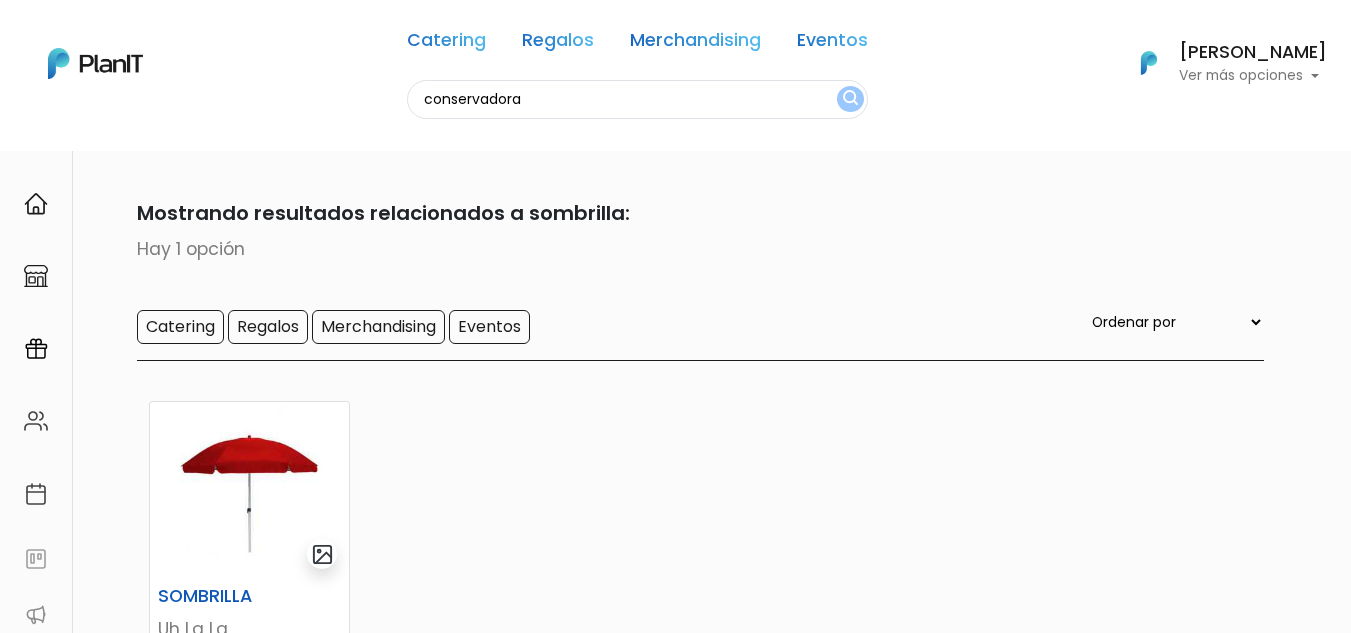 type on "conservadora" 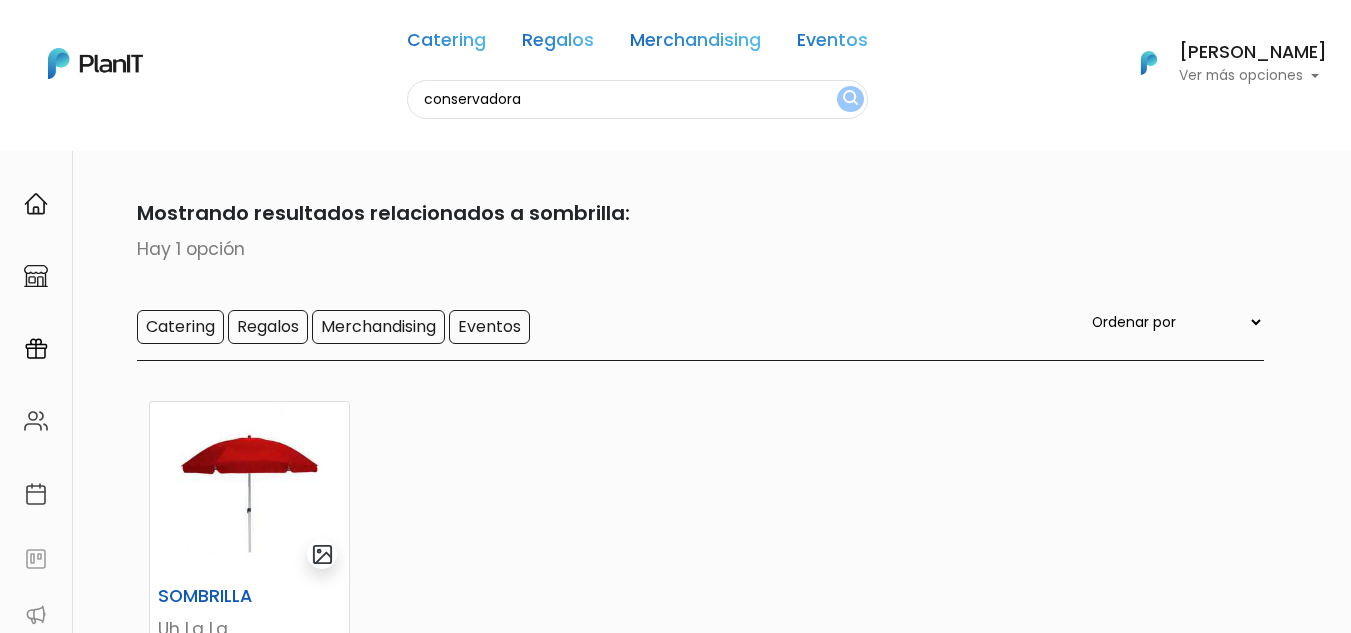 click at bounding box center (850, 99) 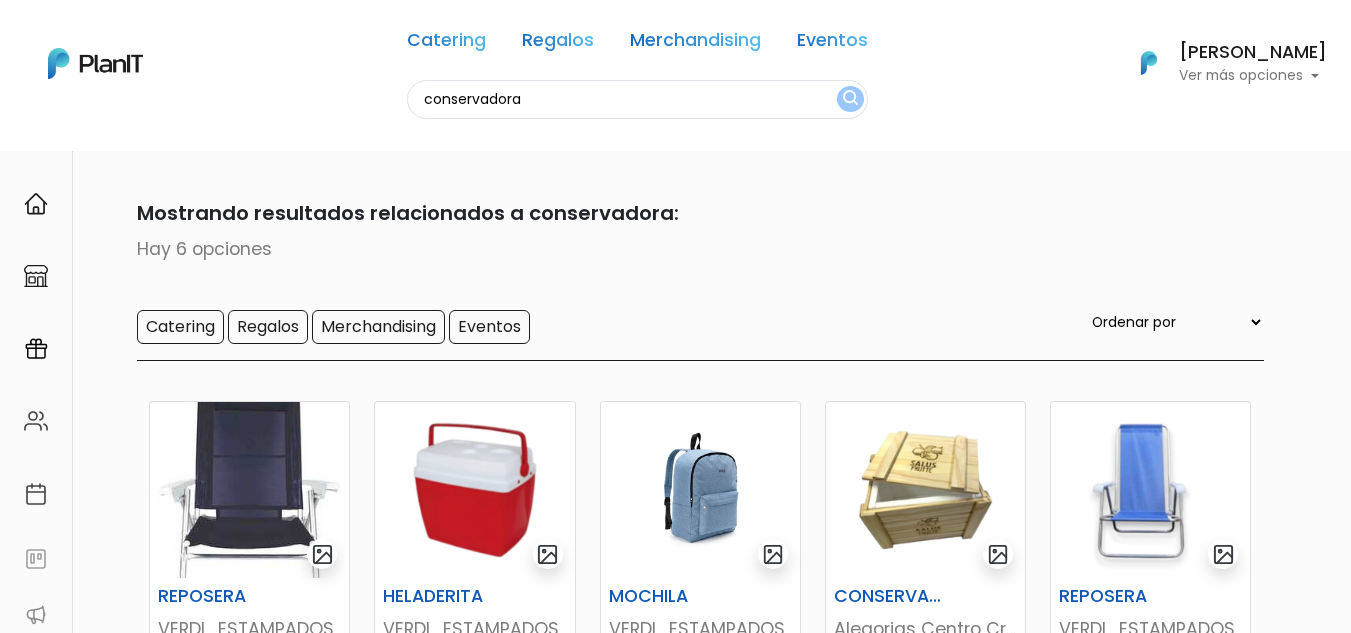 scroll, scrollTop: 0, scrollLeft: 0, axis: both 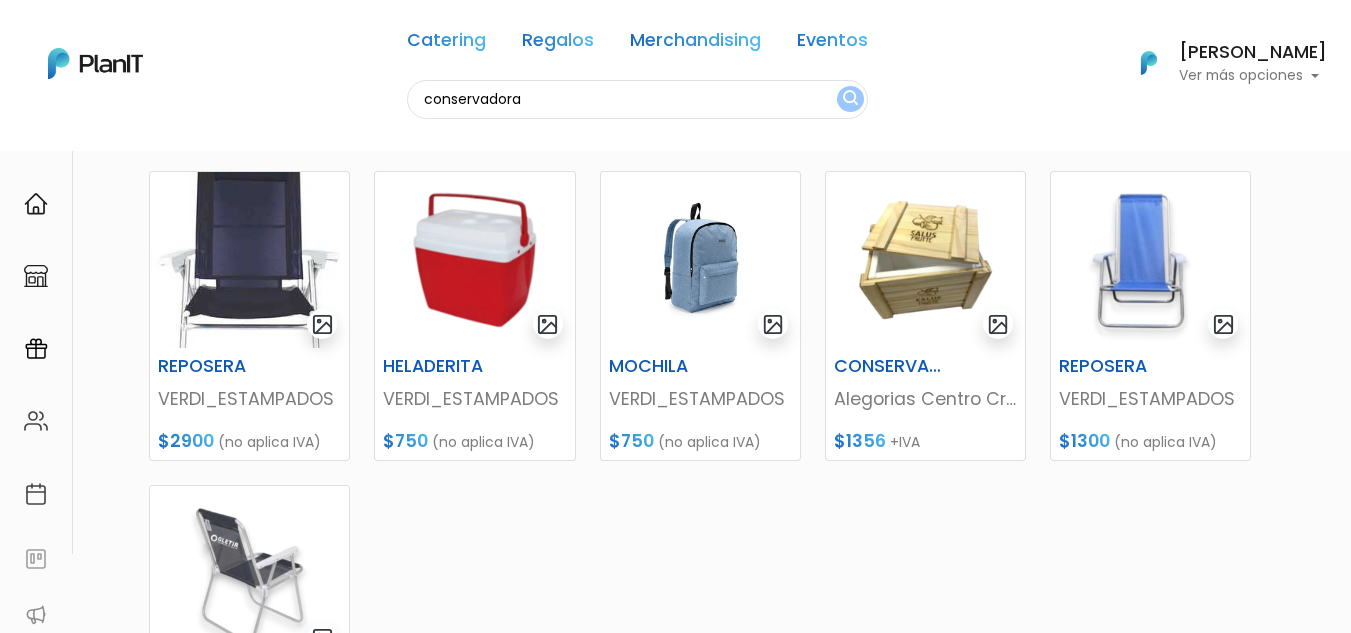 click on "keyboard_arrow_down" at bounding box center [1276, 1500] 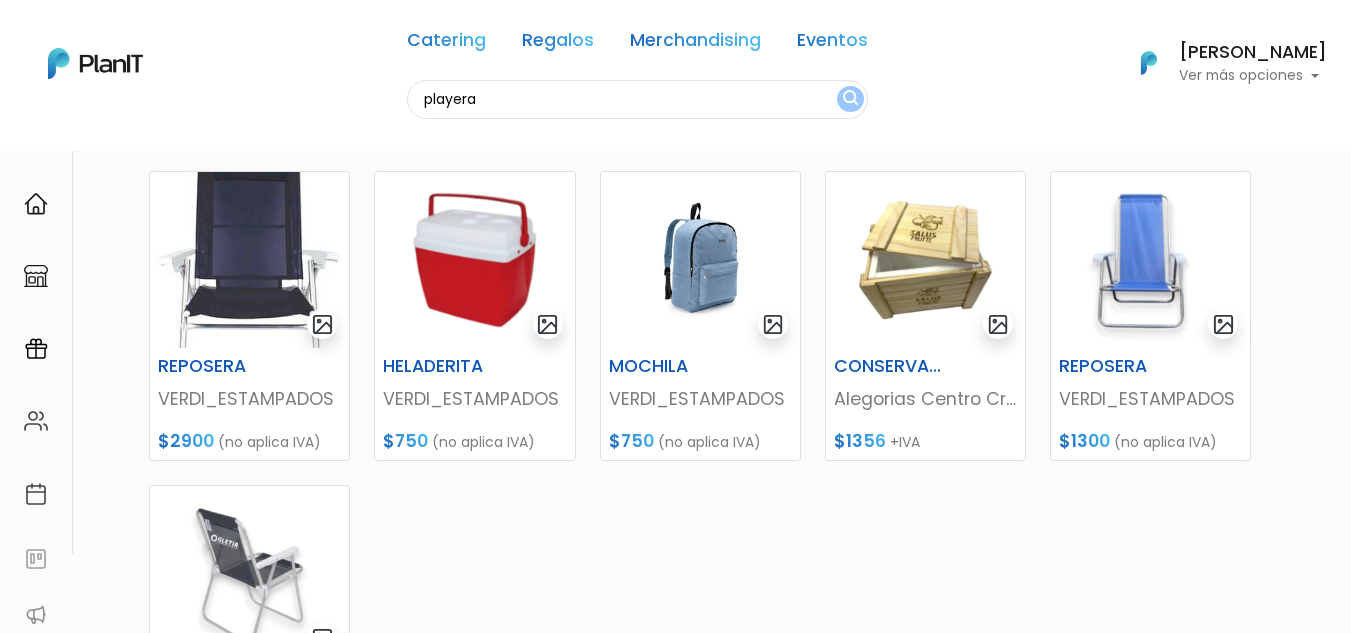 type on "playera" 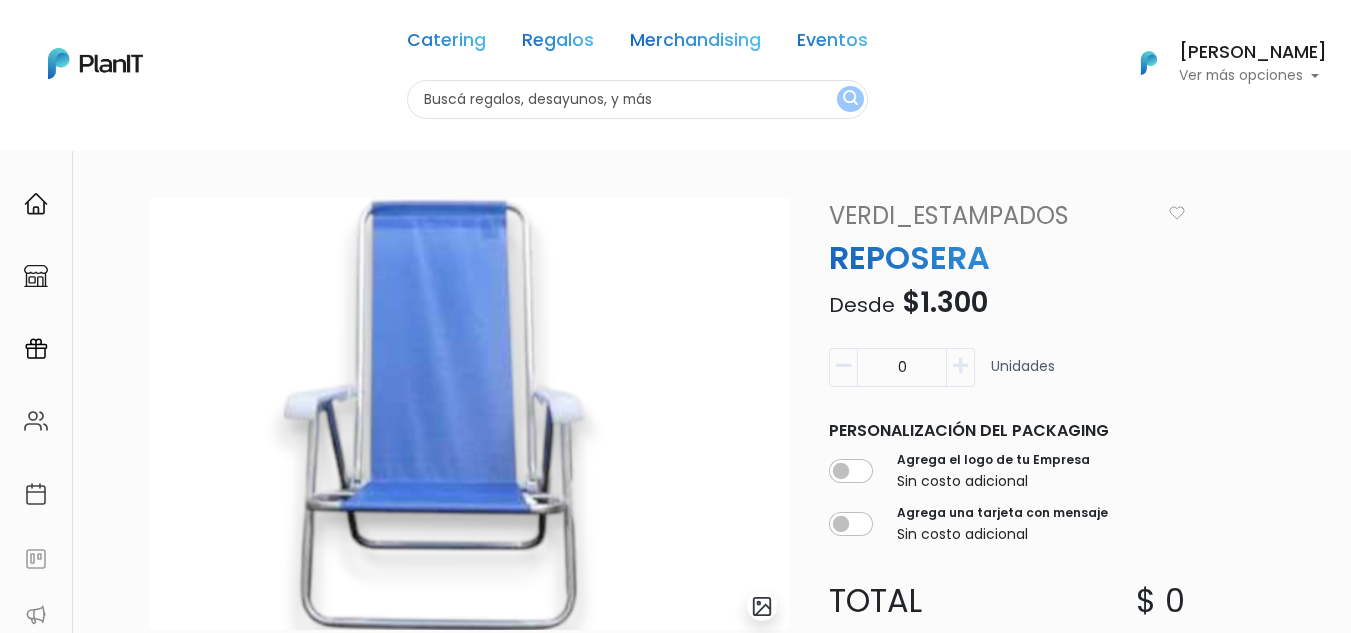 scroll, scrollTop: 0, scrollLeft: 0, axis: both 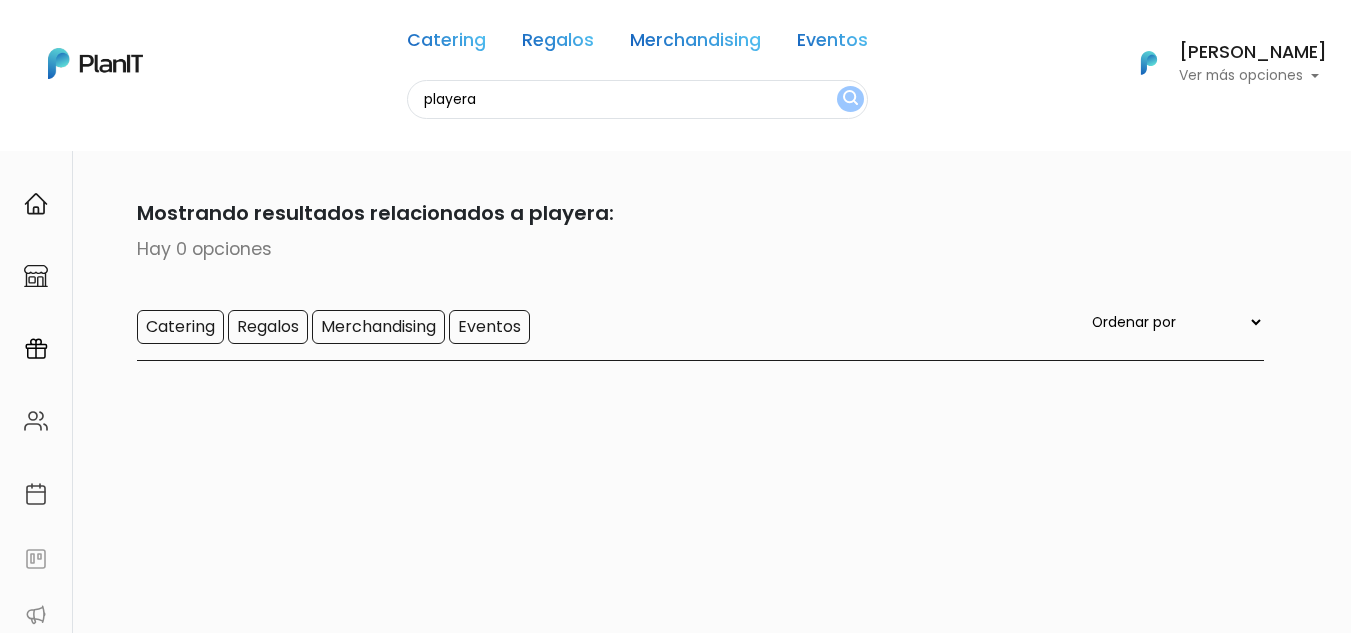 drag, startPoint x: 498, startPoint y: 101, endPoint x: 320, endPoint y: 100, distance: 178.0028 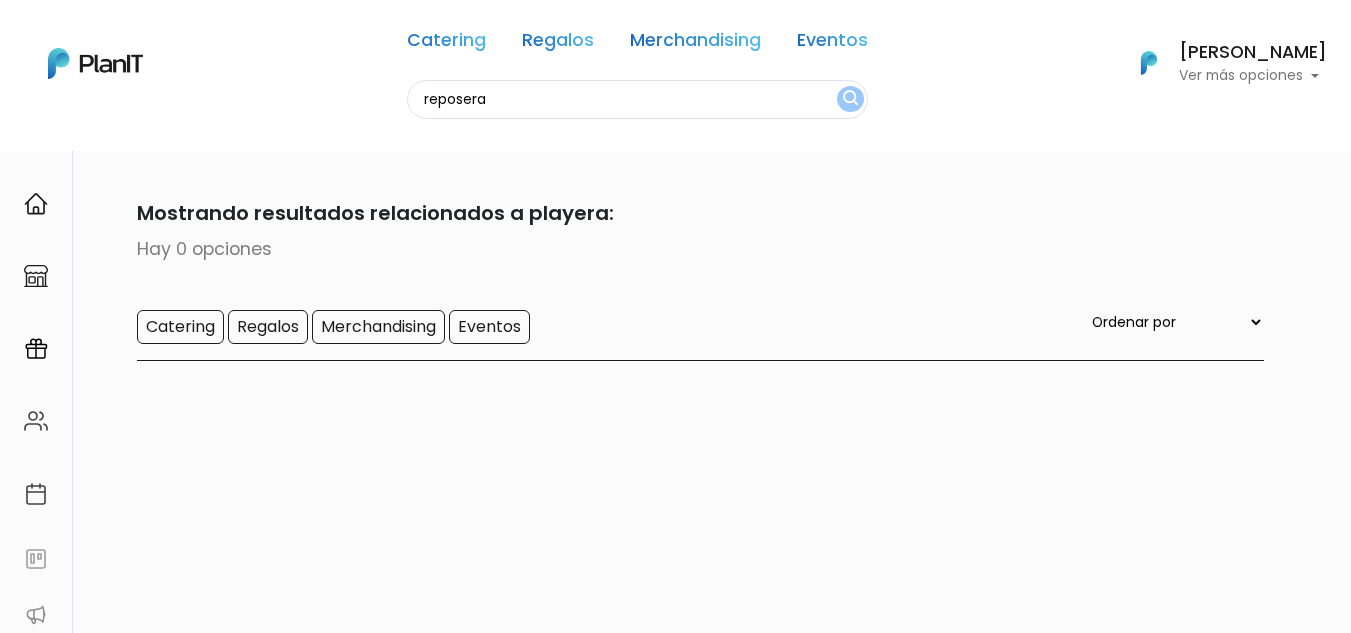 type on "reposera" 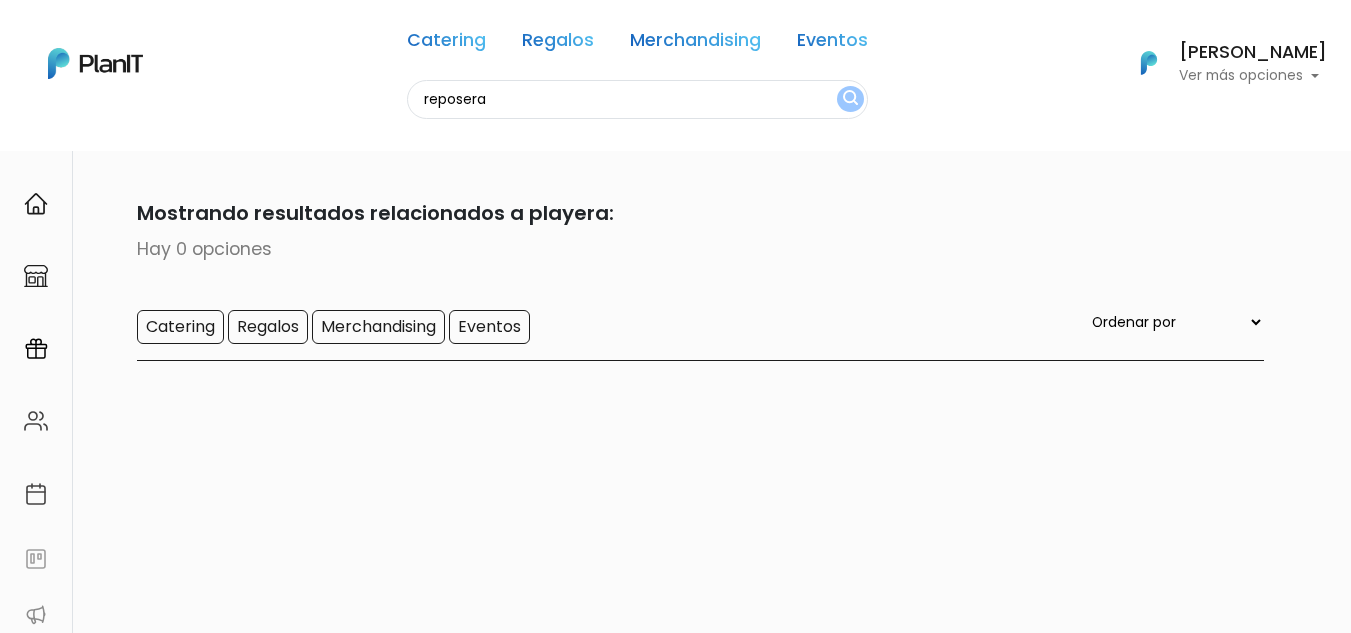 click at bounding box center [850, 99] 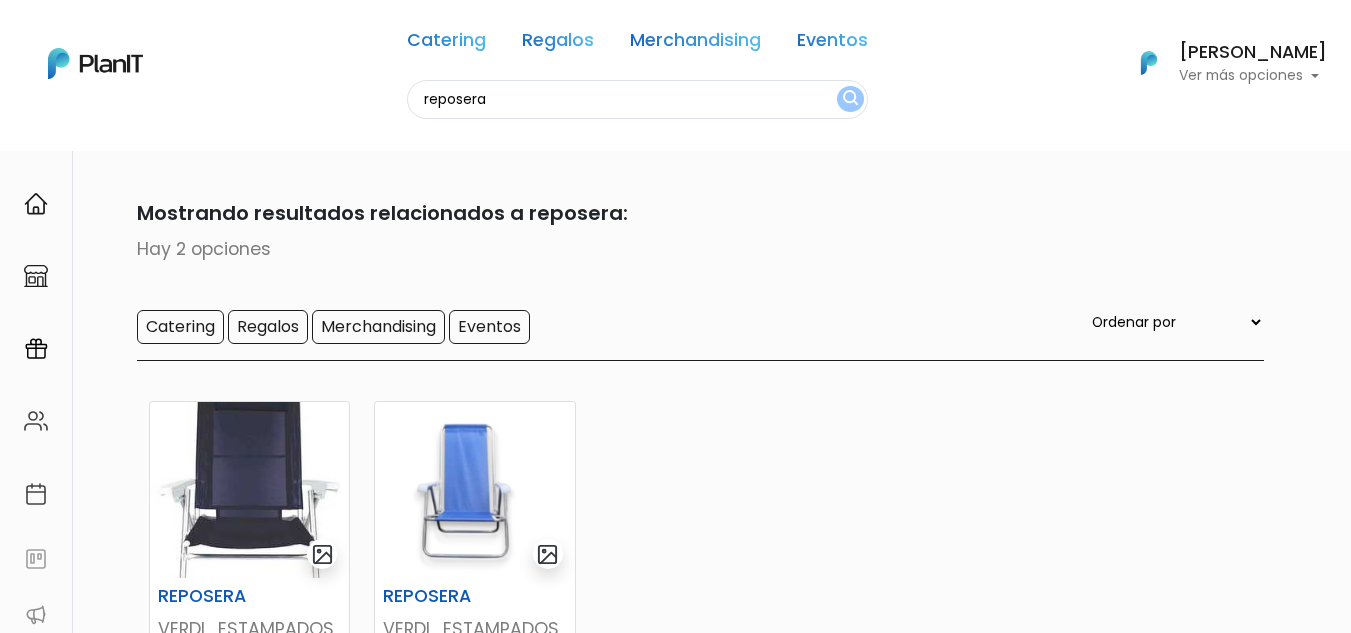 scroll, scrollTop: 0, scrollLeft: 0, axis: both 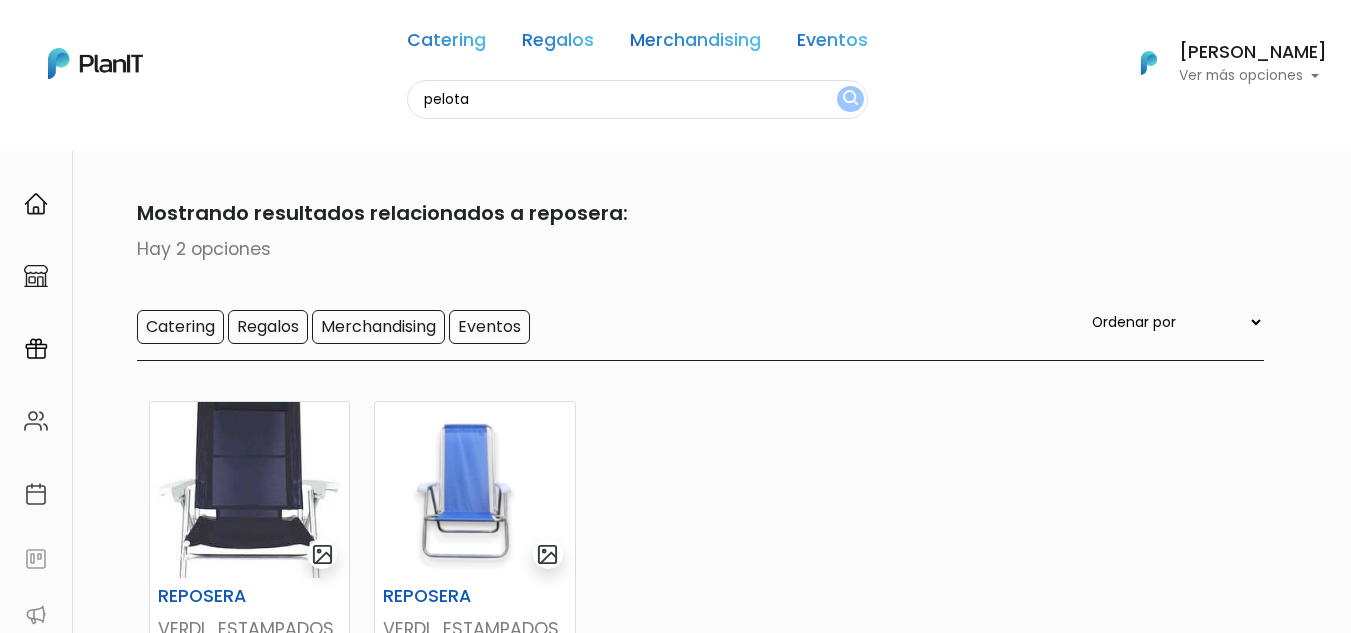 type on "pelota" 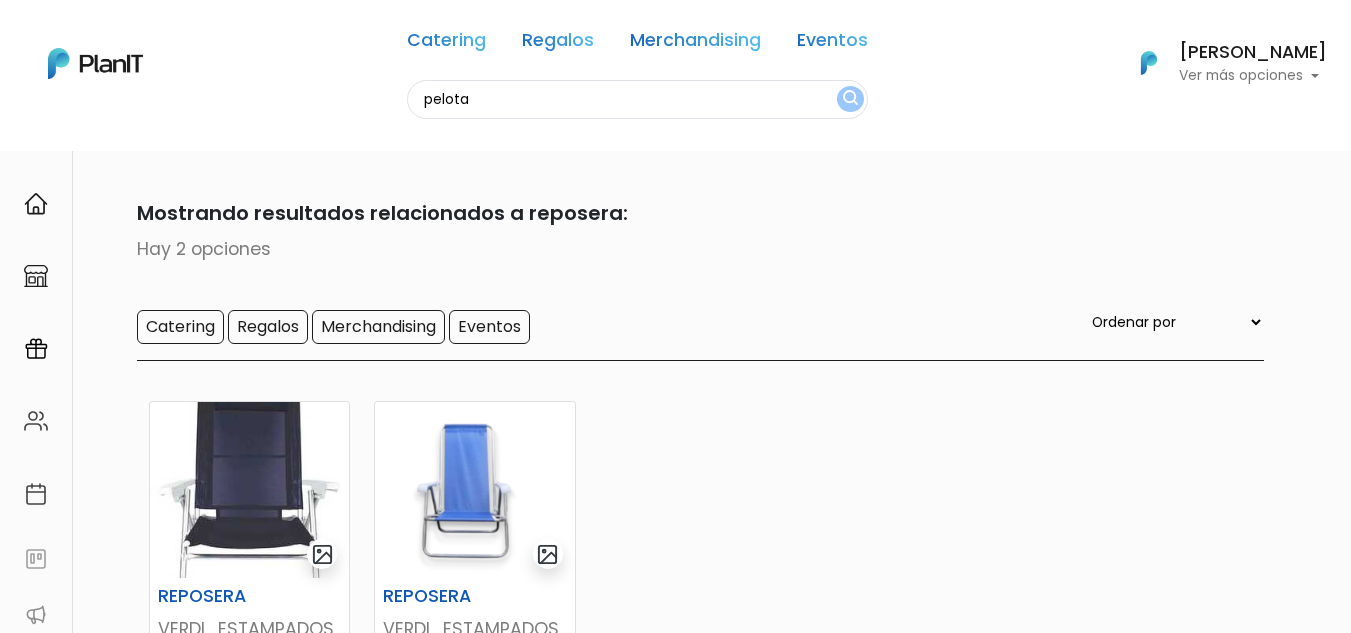 click at bounding box center [850, 99] 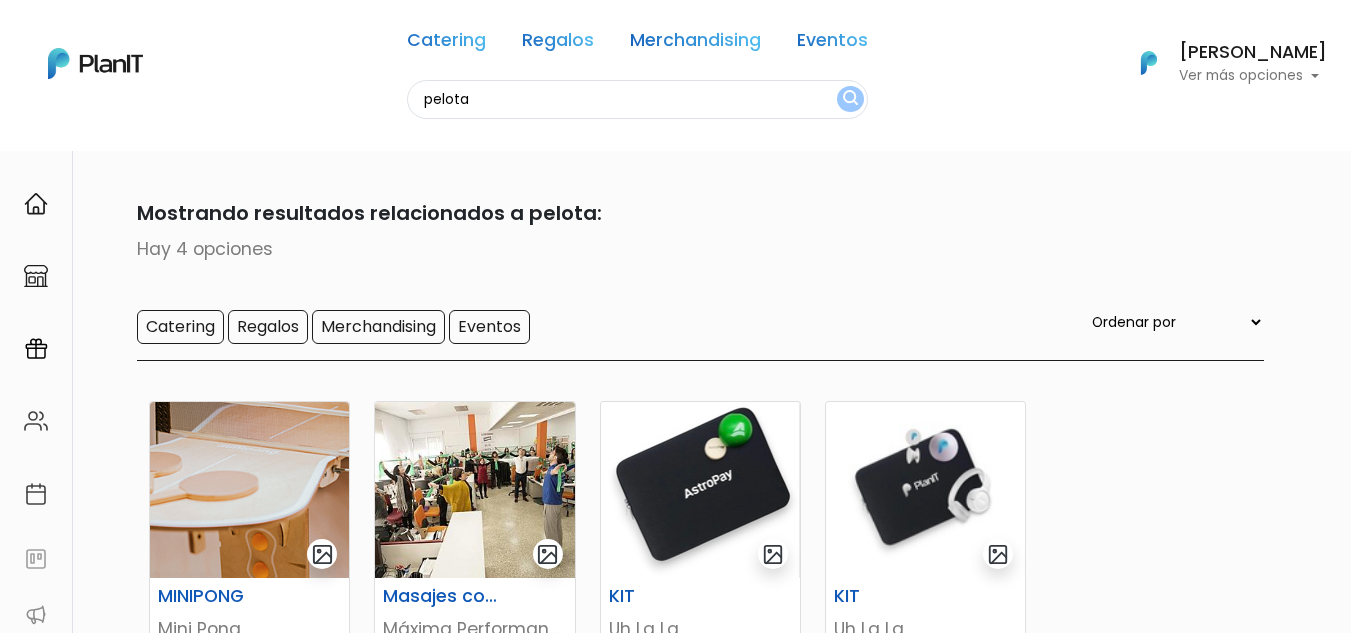 scroll, scrollTop: 154, scrollLeft: 0, axis: vertical 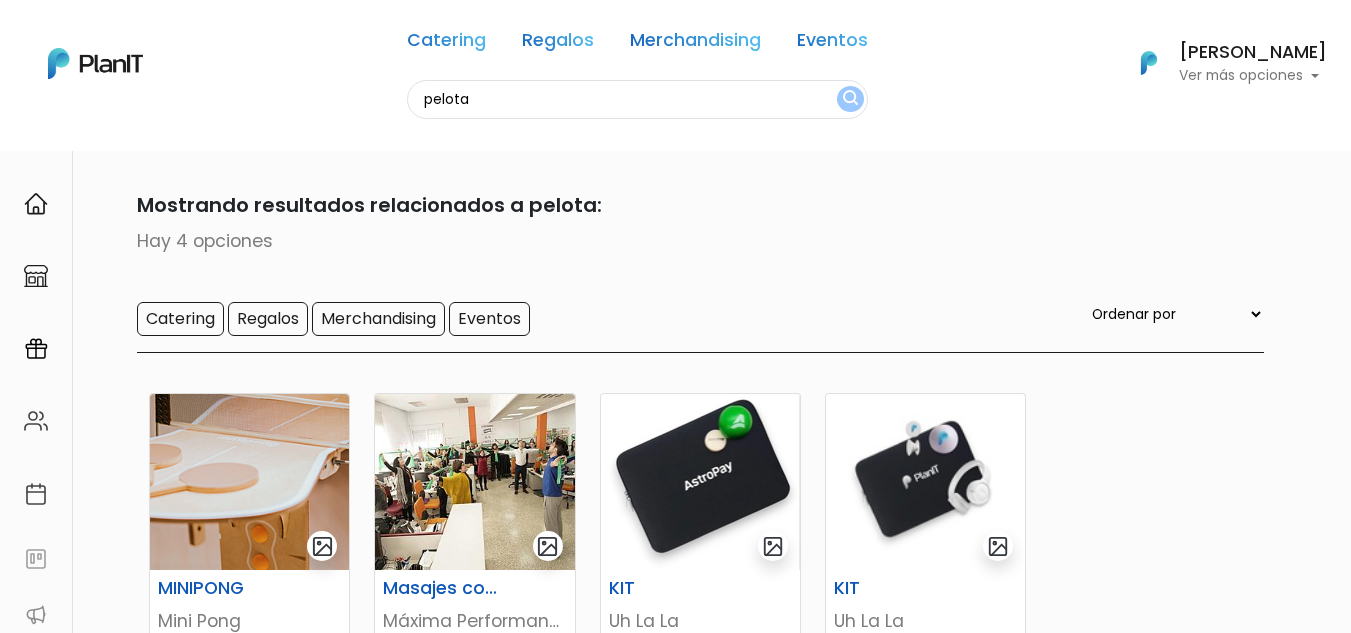 click on "pelota" at bounding box center (637, 99) 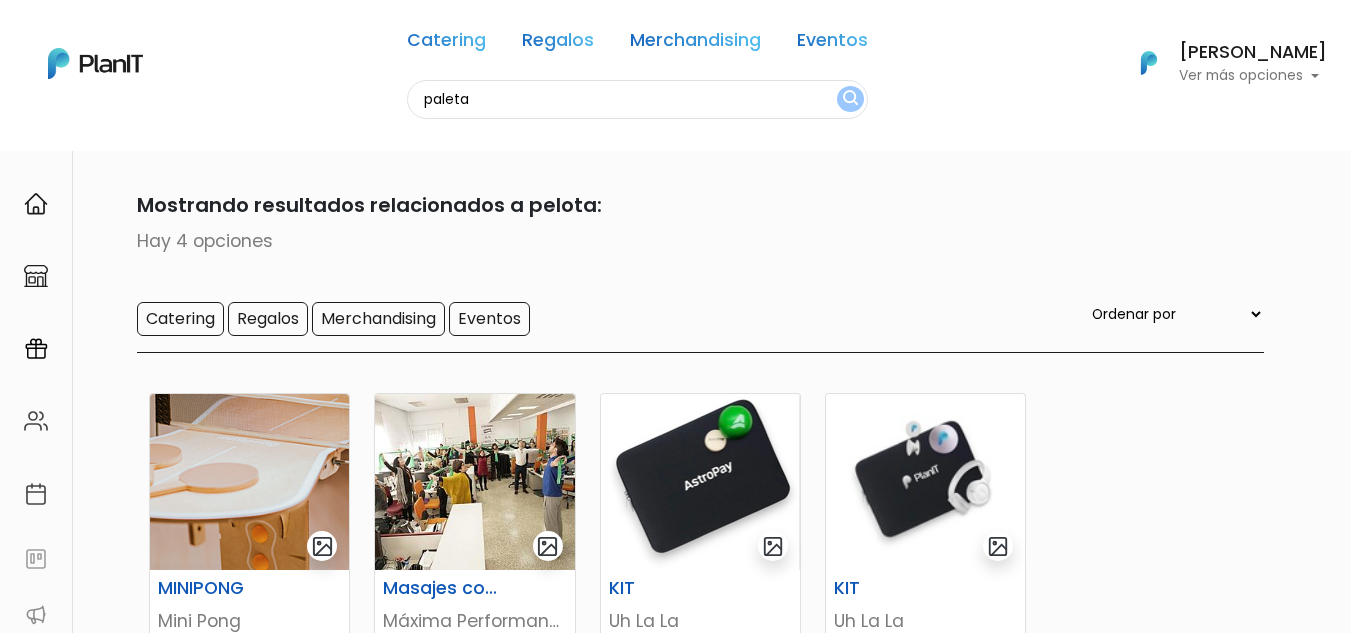 type on "paleta" 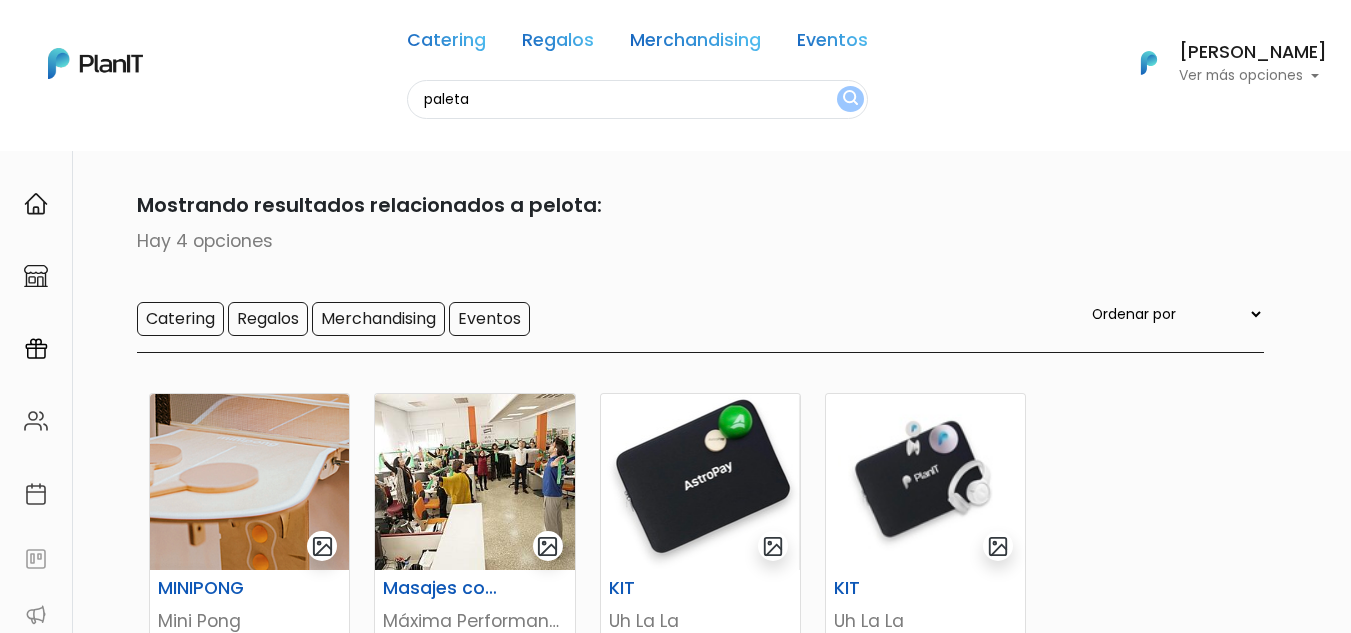 click at bounding box center [850, 99] 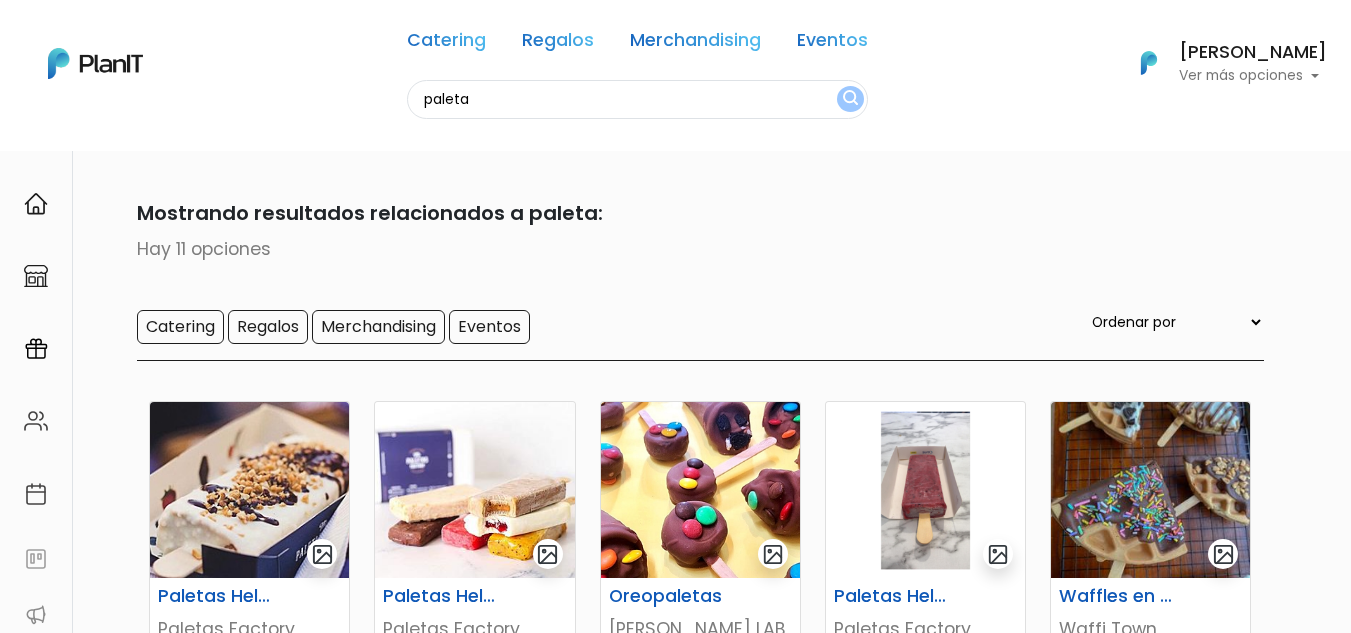 scroll, scrollTop: 0, scrollLeft: 0, axis: both 